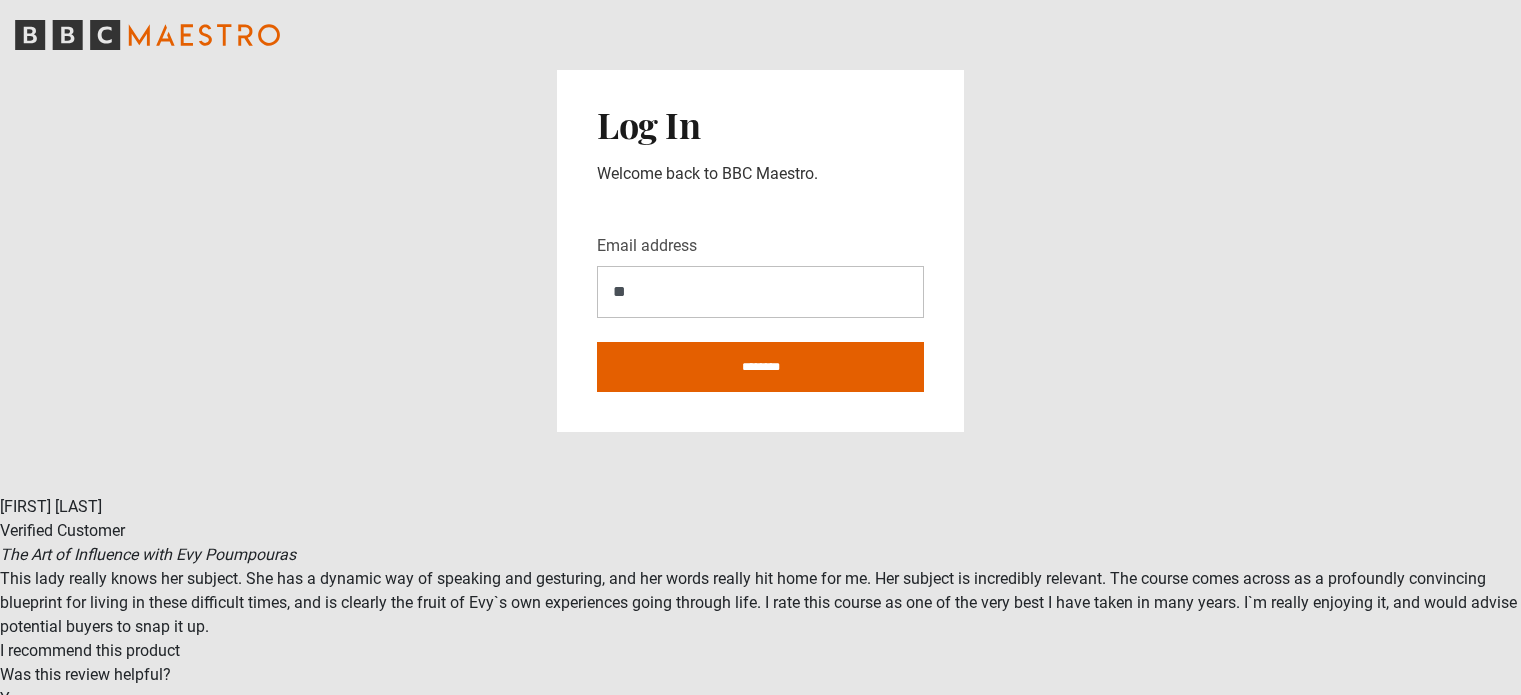 scroll, scrollTop: 0, scrollLeft: 0, axis: both 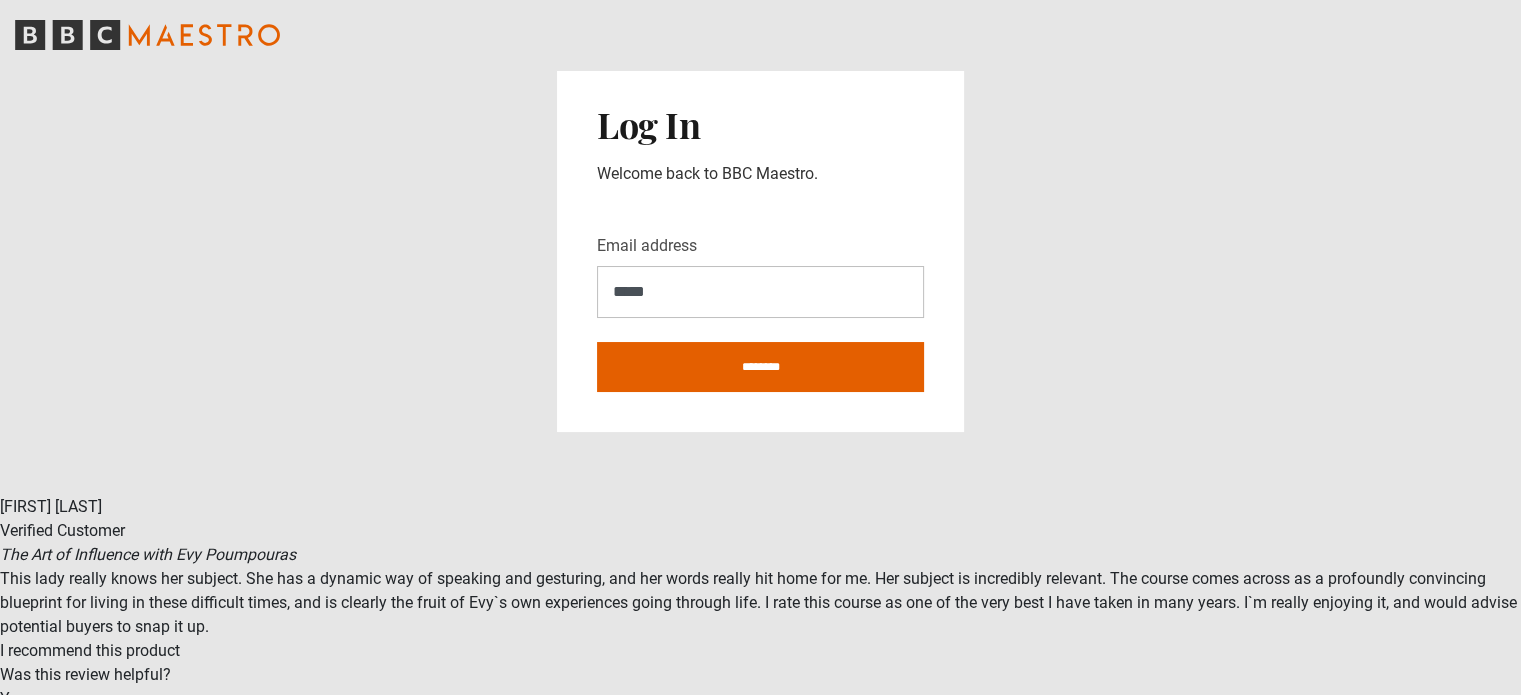 type on "**********" 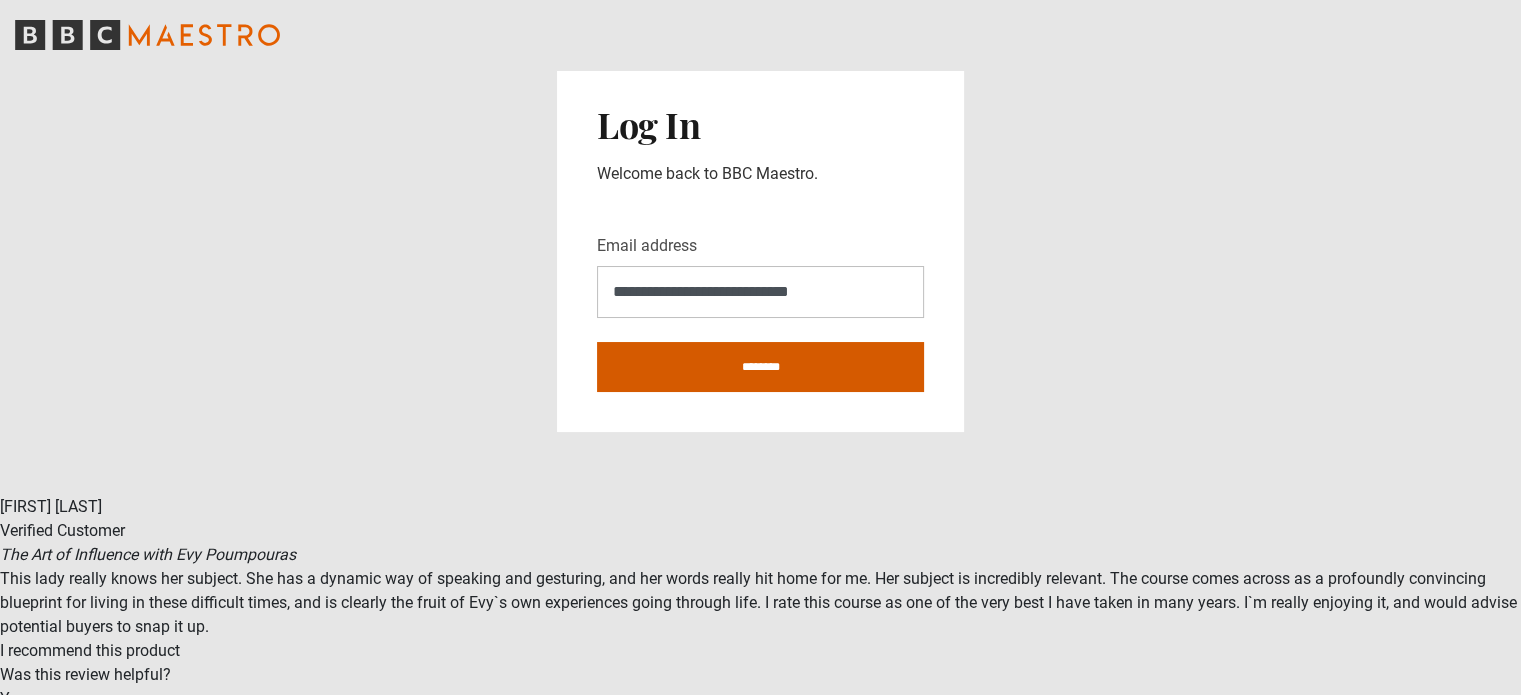 click on "********" at bounding box center (760, 367) 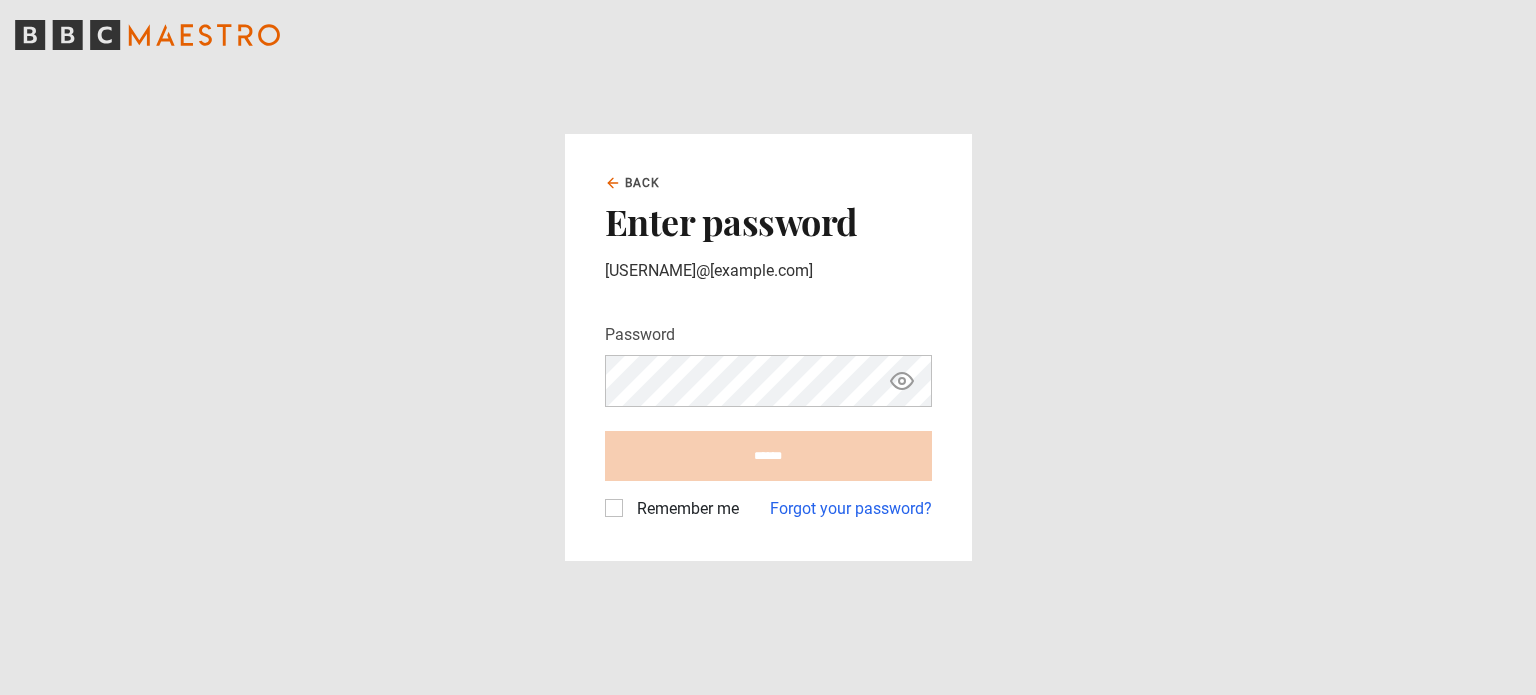scroll, scrollTop: 0, scrollLeft: 0, axis: both 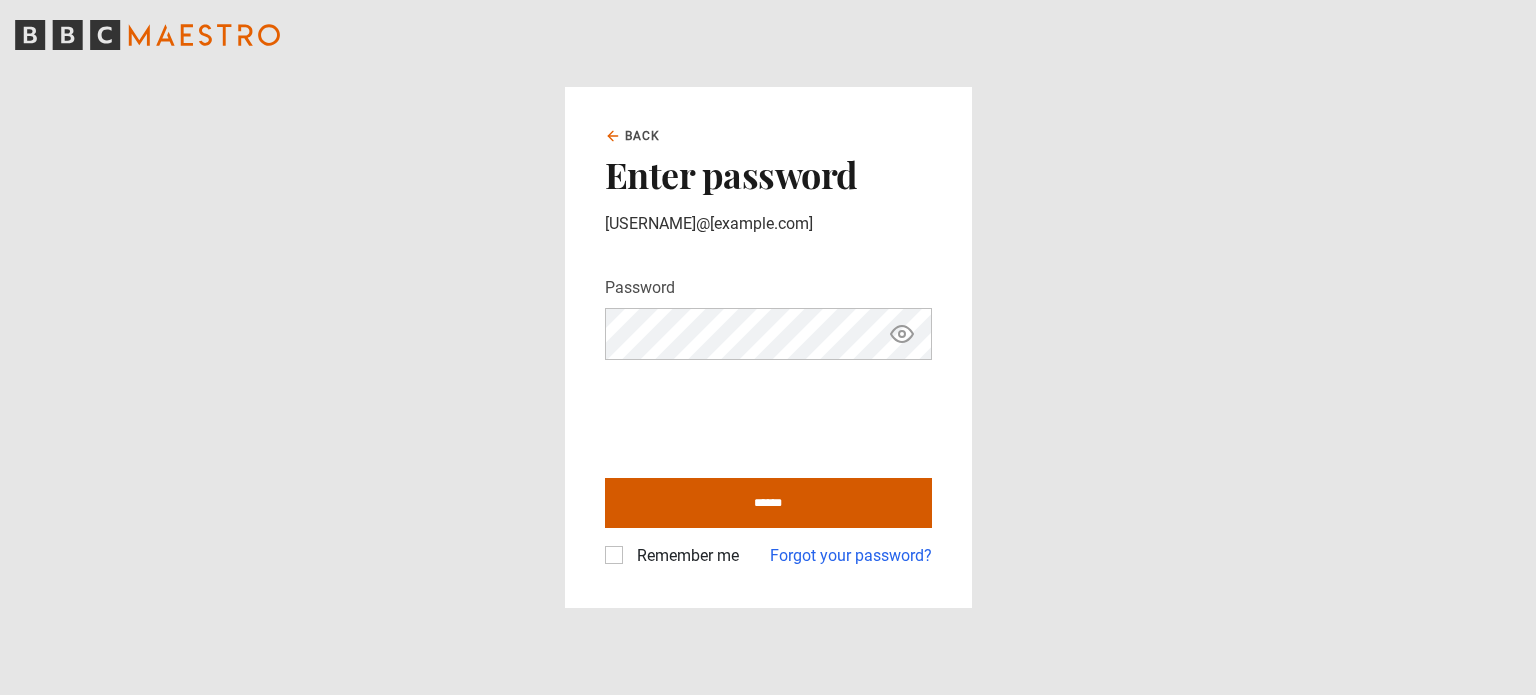 click on "******" at bounding box center (768, 503) 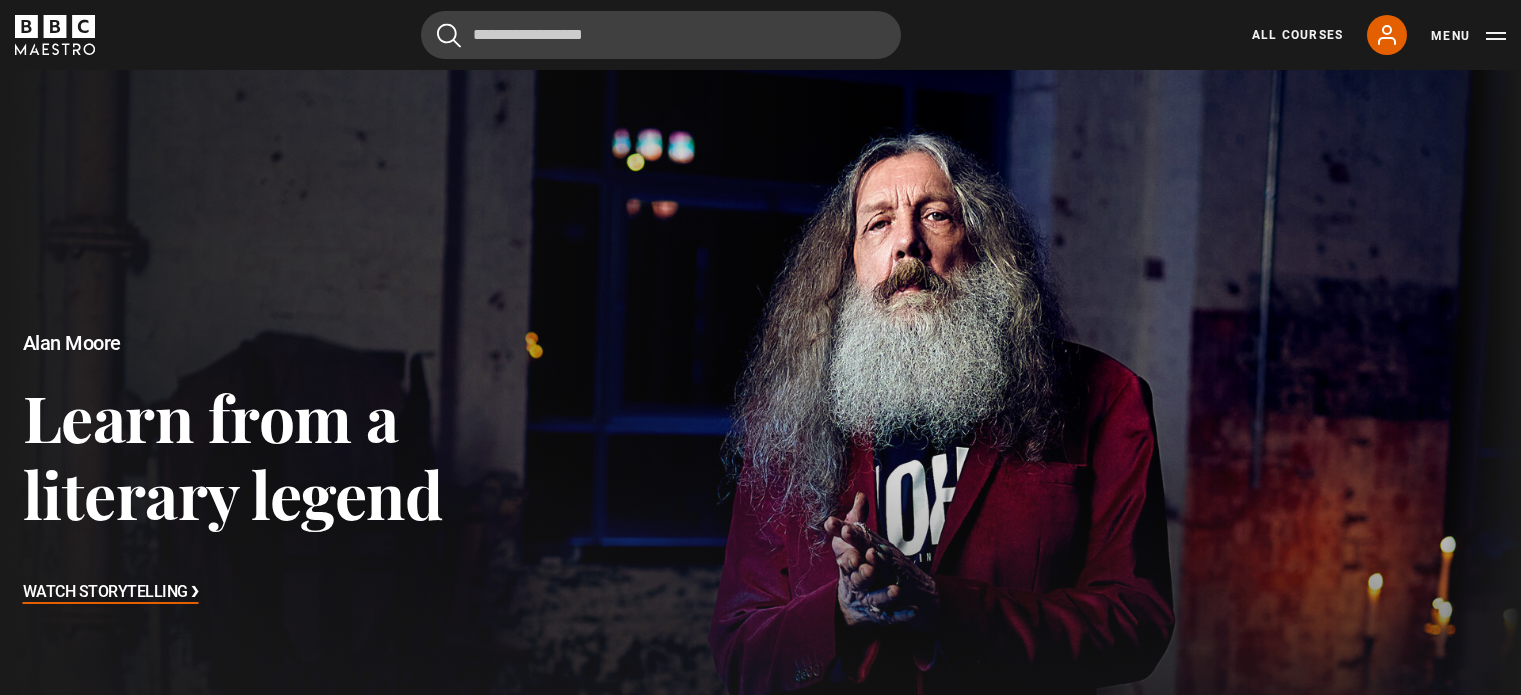 scroll, scrollTop: 0, scrollLeft: 0, axis: both 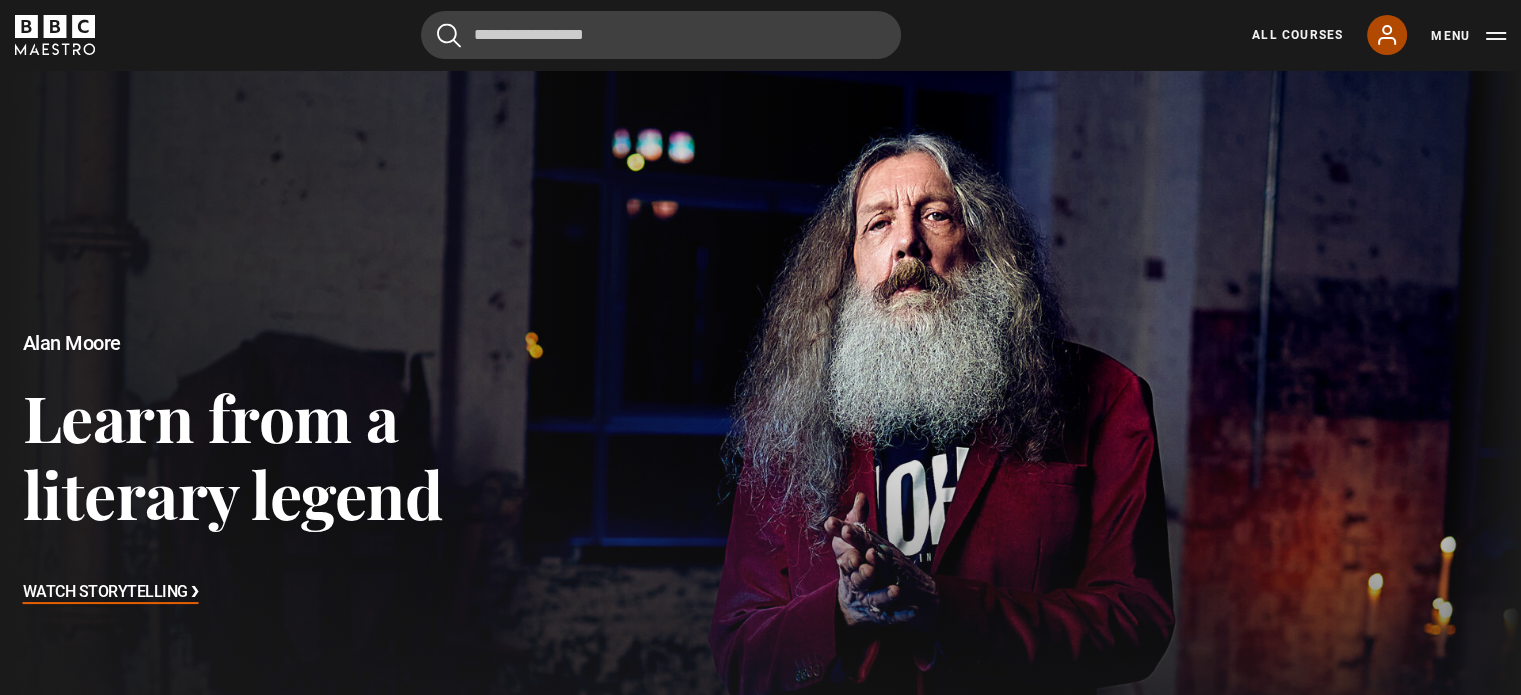 click 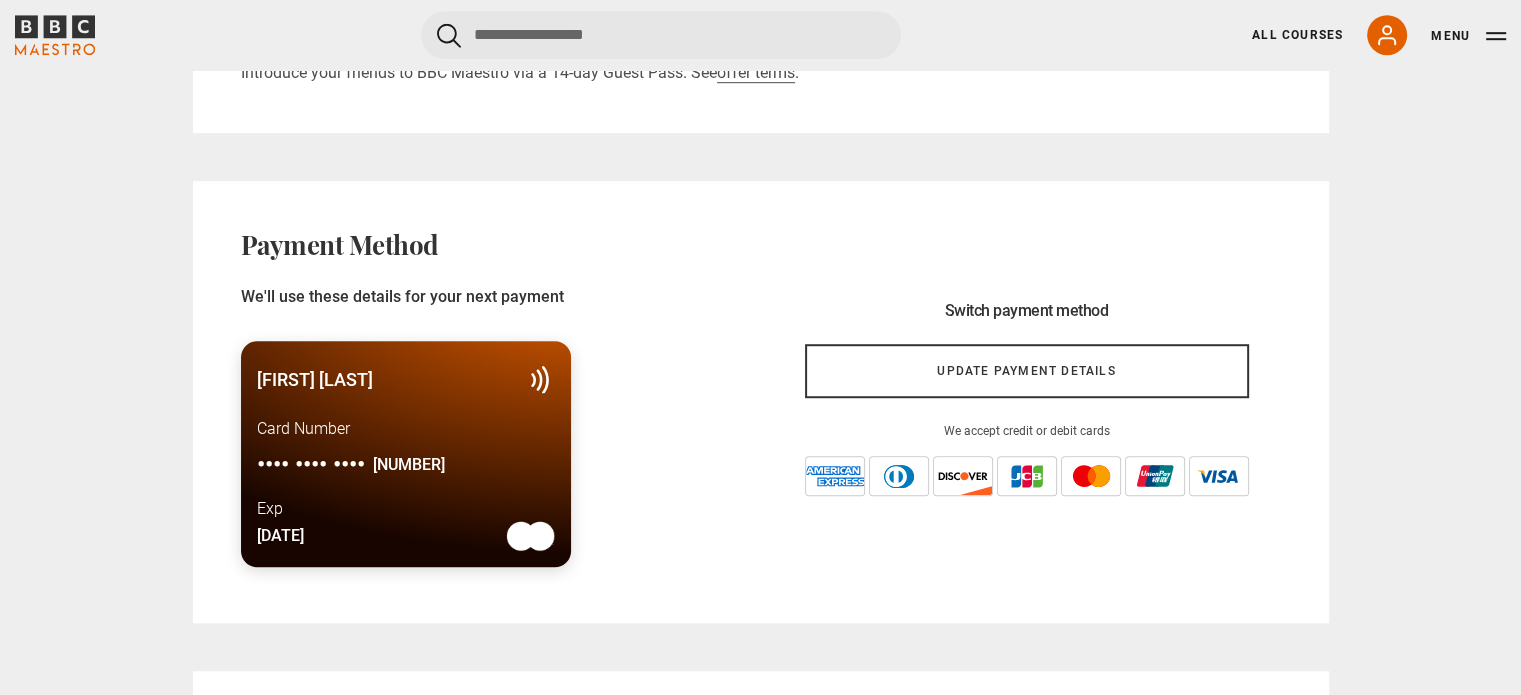 scroll, scrollTop: 1320, scrollLeft: 0, axis: vertical 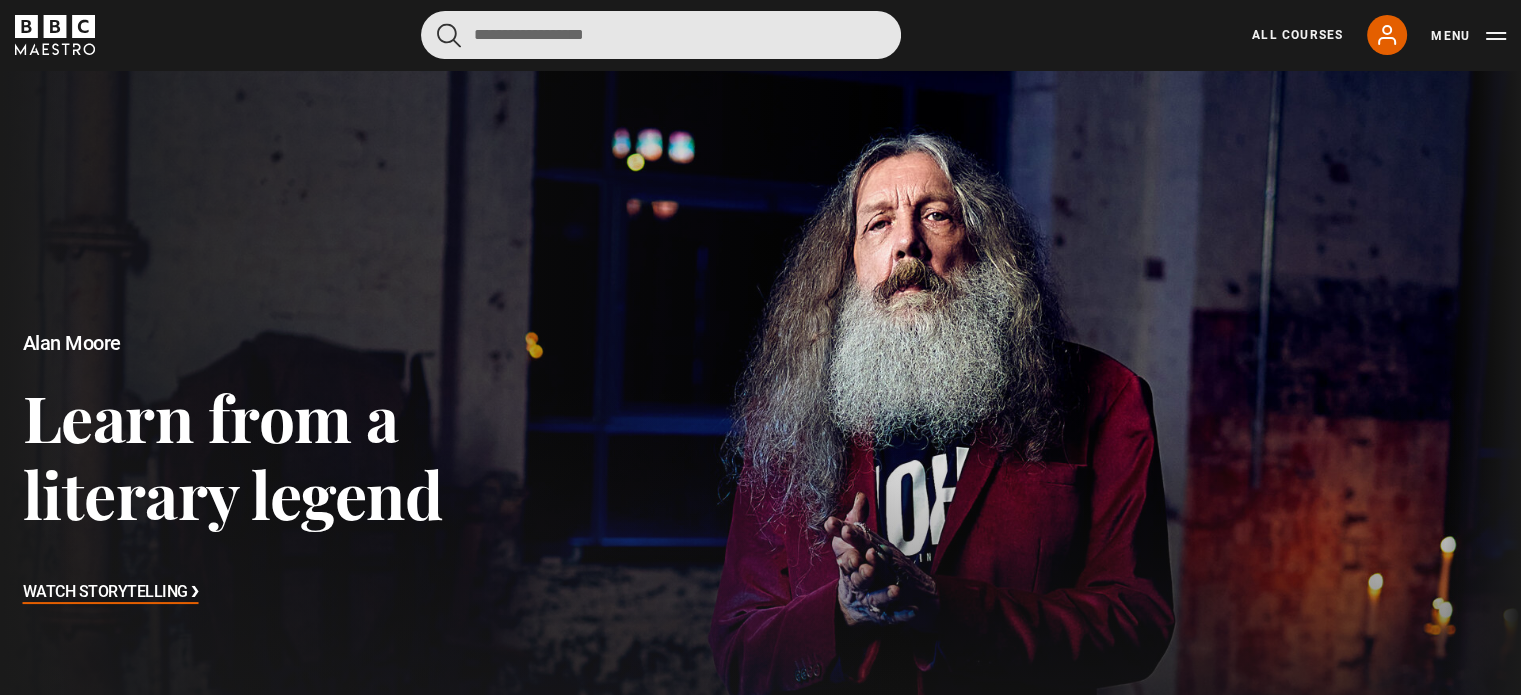 click at bounding box center [661, 35] 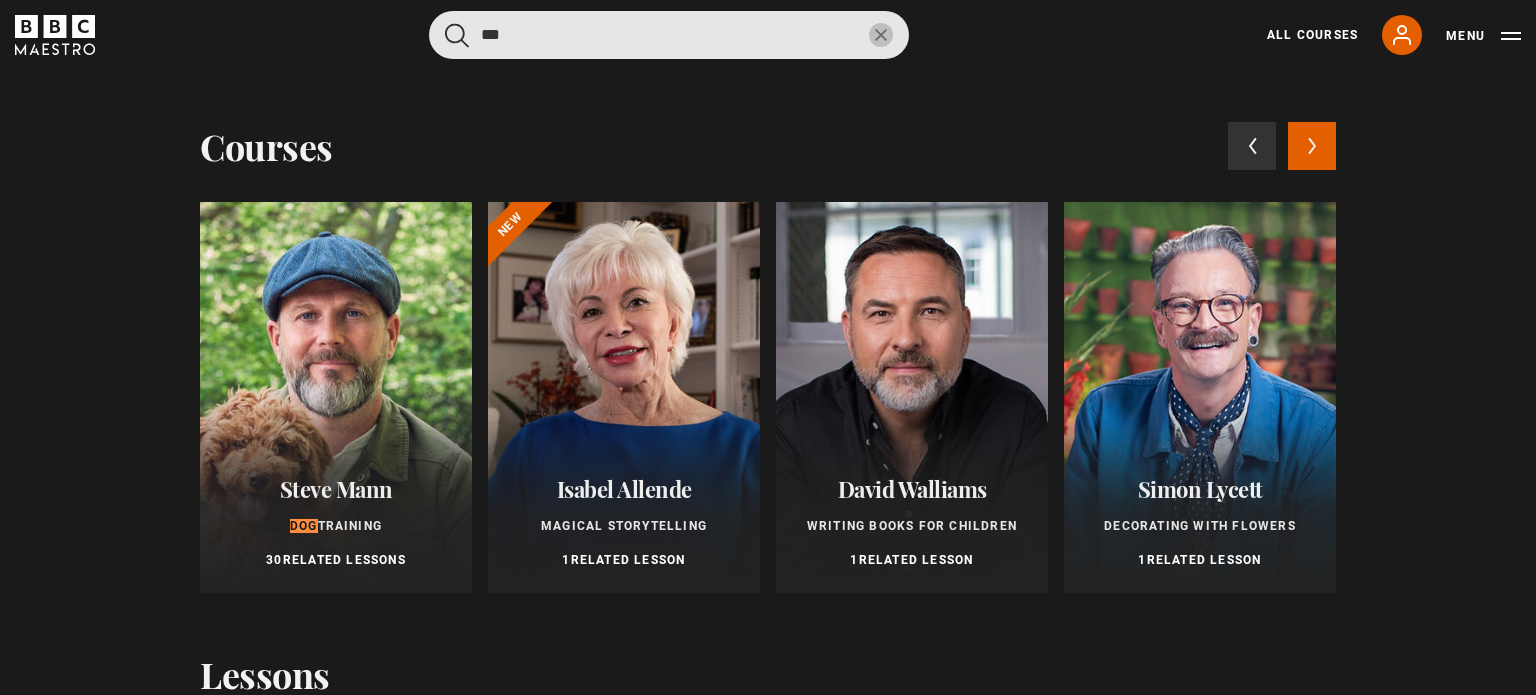 type on "***" 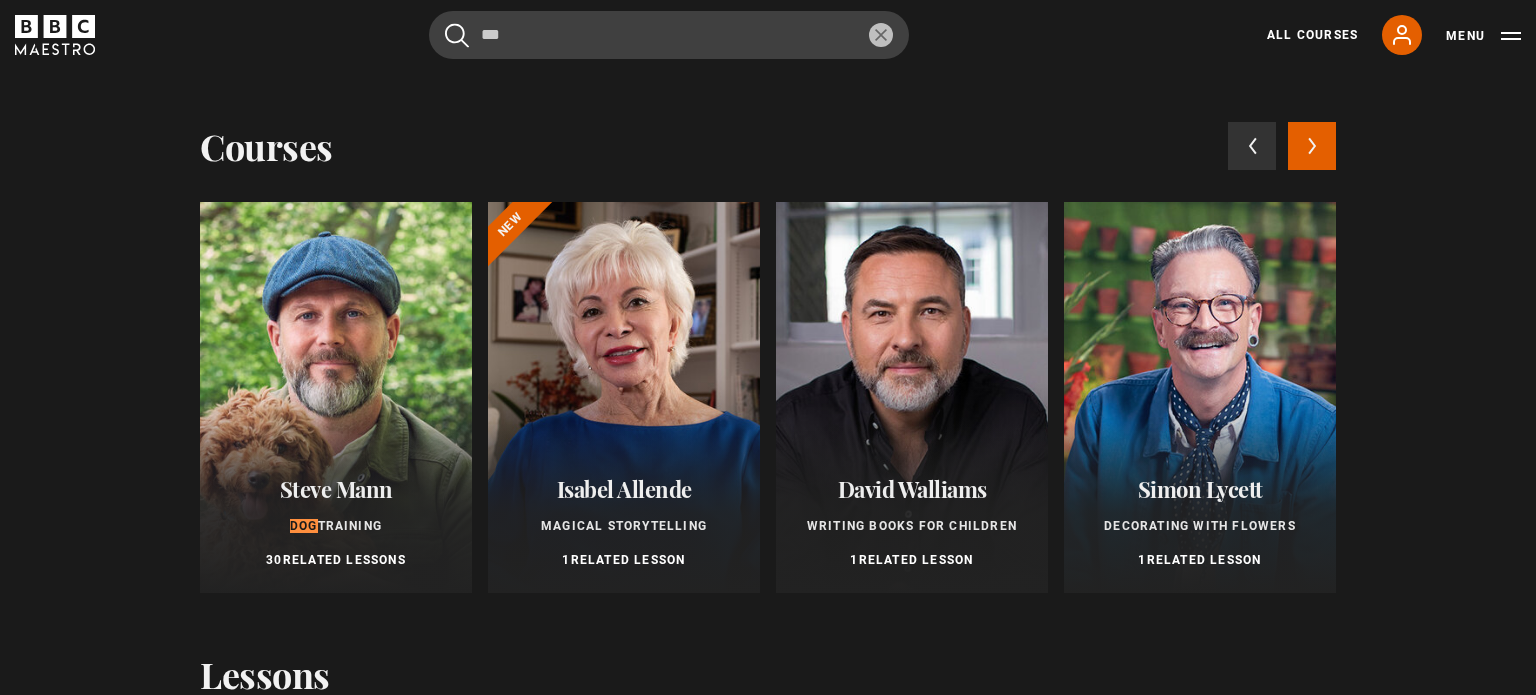 click at bounding box center [336, 397] 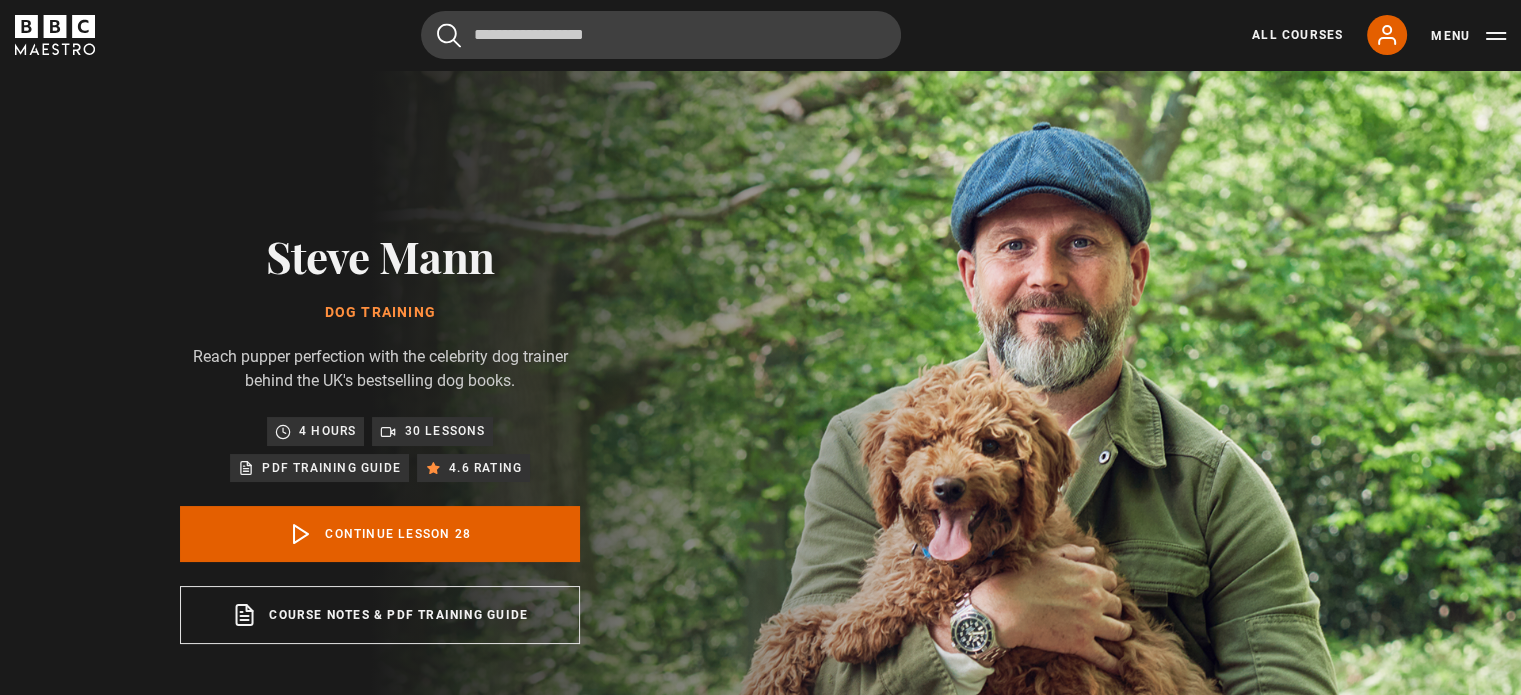 scroll, scrollTop: 2296, scrollLeft: 0, axis: vertical 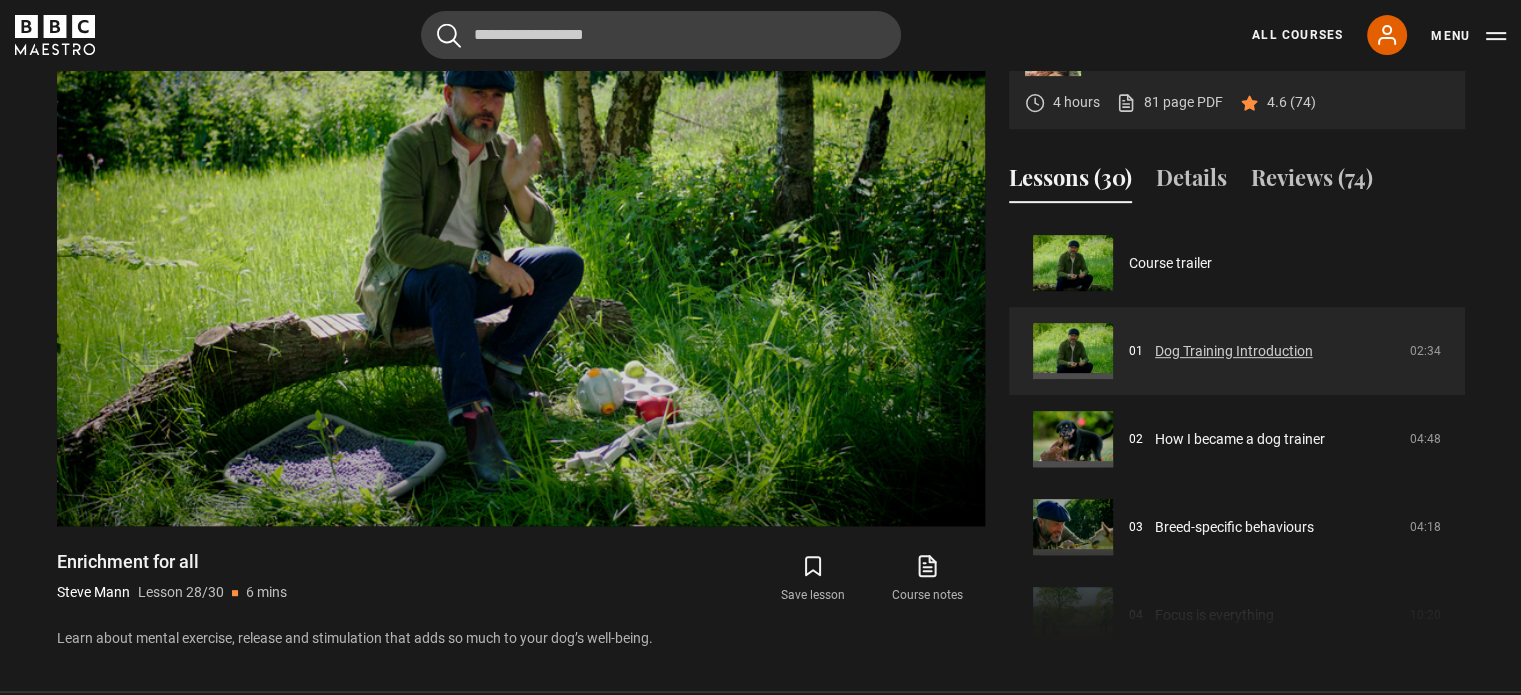 click on "Dog Training Introduction" at bounding box center [1234, 351] 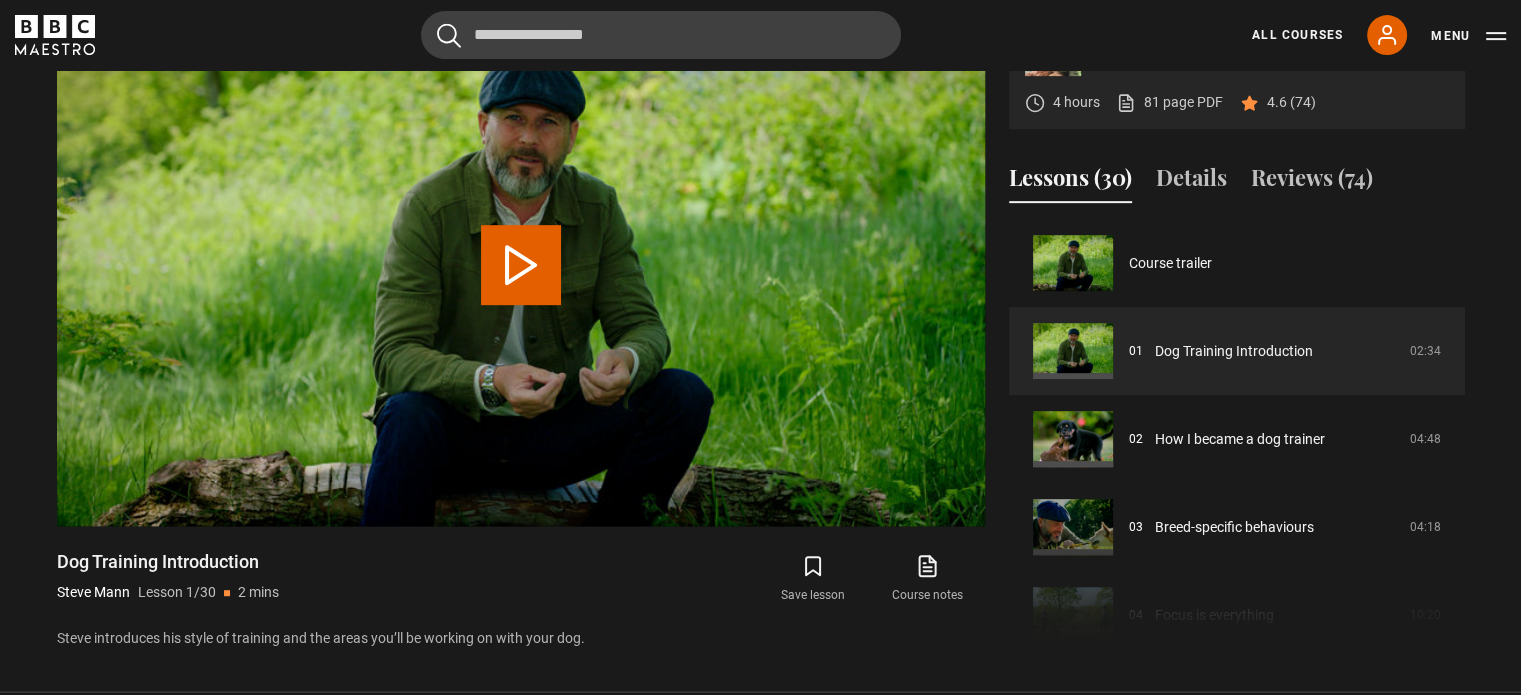 scroll, scrollTop: 804, scrollLeft: 0, axis: vertical 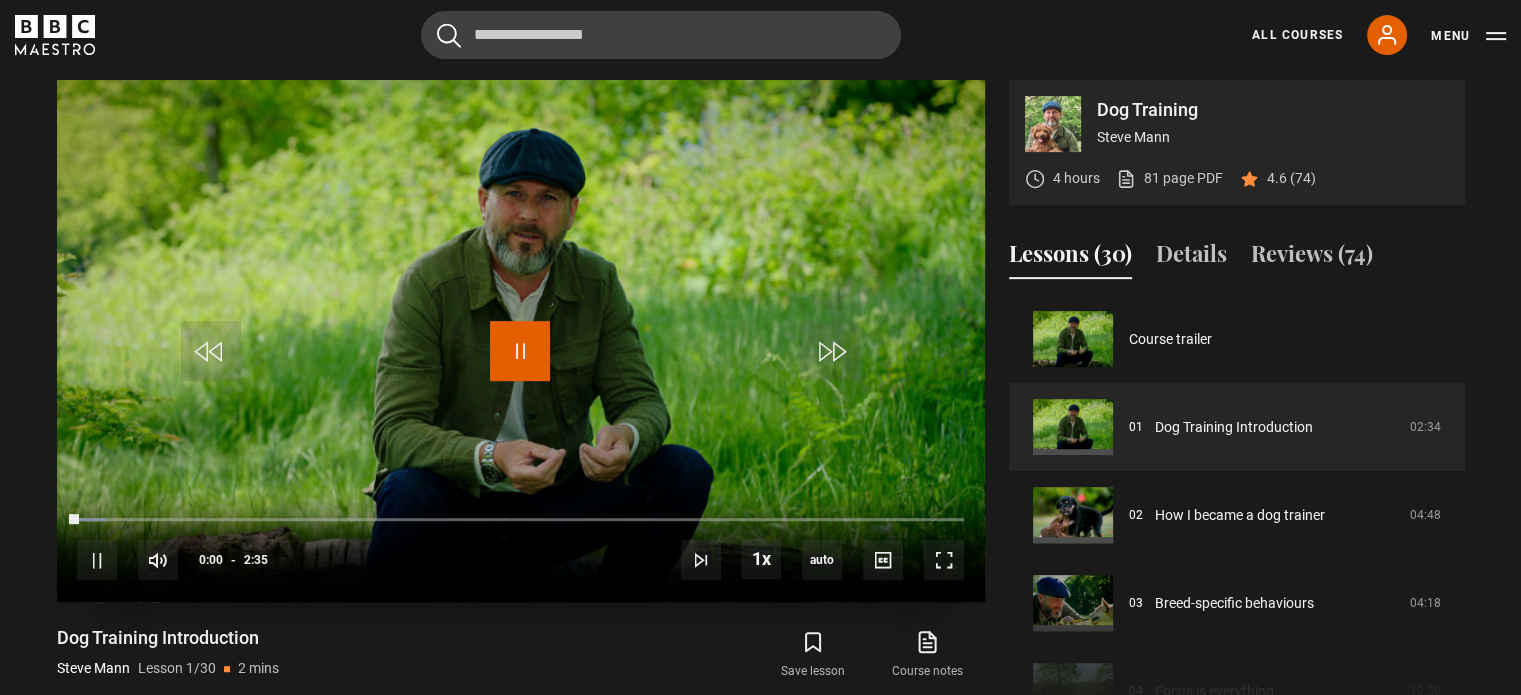 click at bounding box center [520, 351] 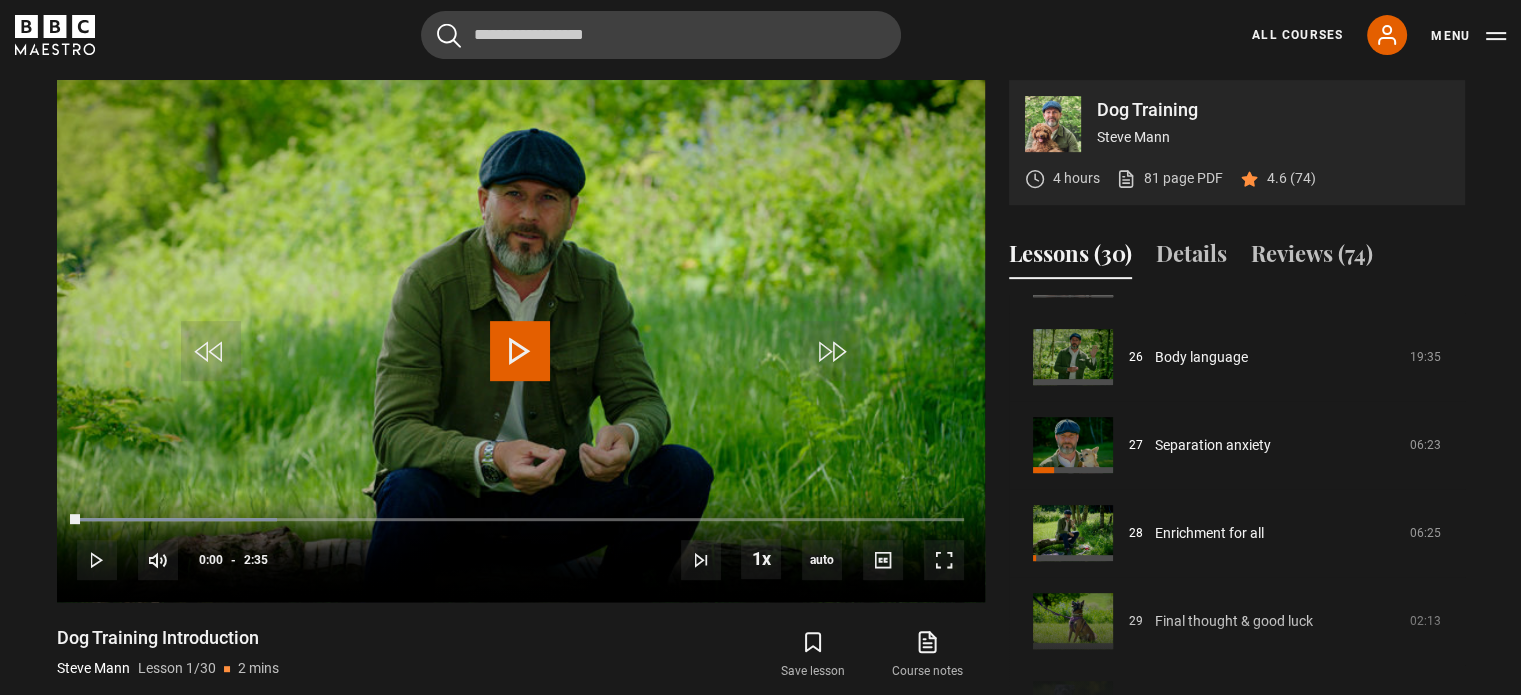 scroll, scrollTop: 2296, scrollLeft: 0, axis: vertical 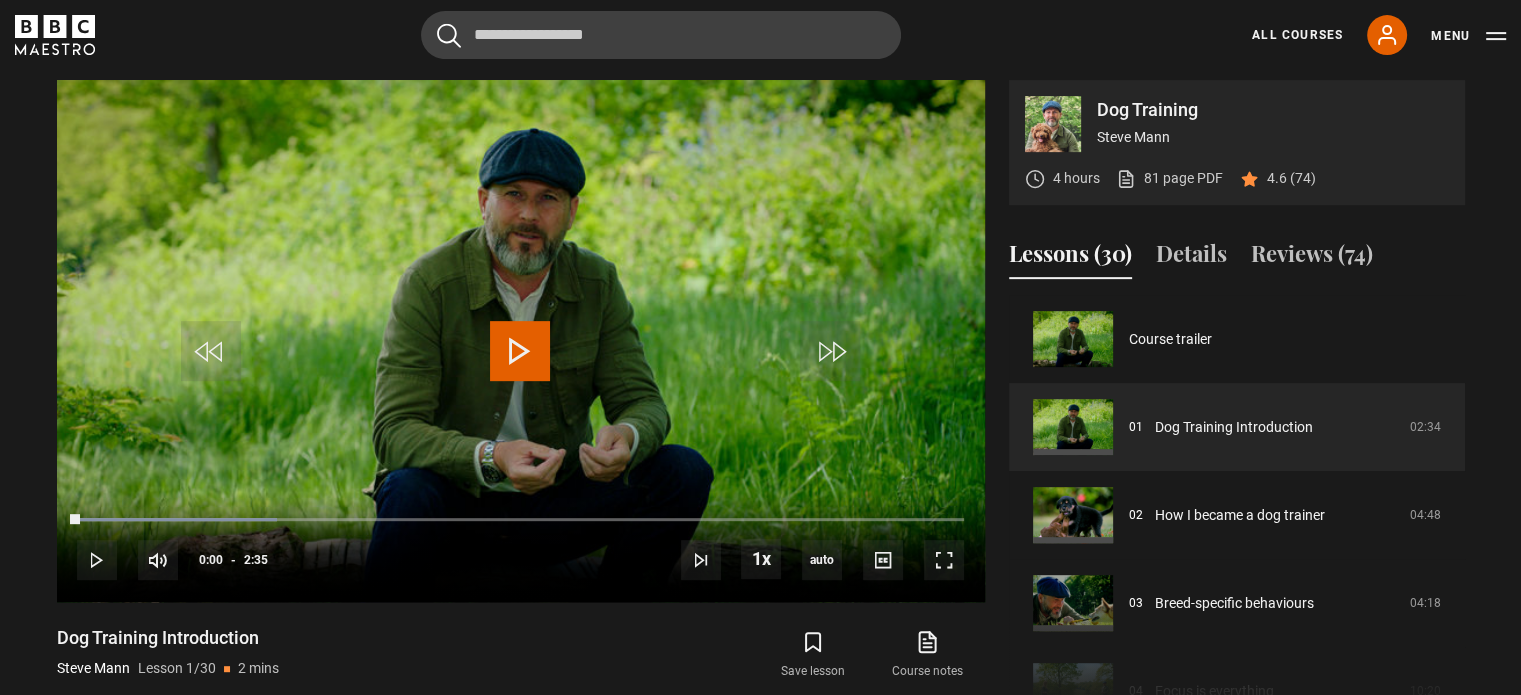 drag, startPoint x: 28, startPoint y: 546, endPoint x: 154, endPoint y: -49, distance: 608.1949 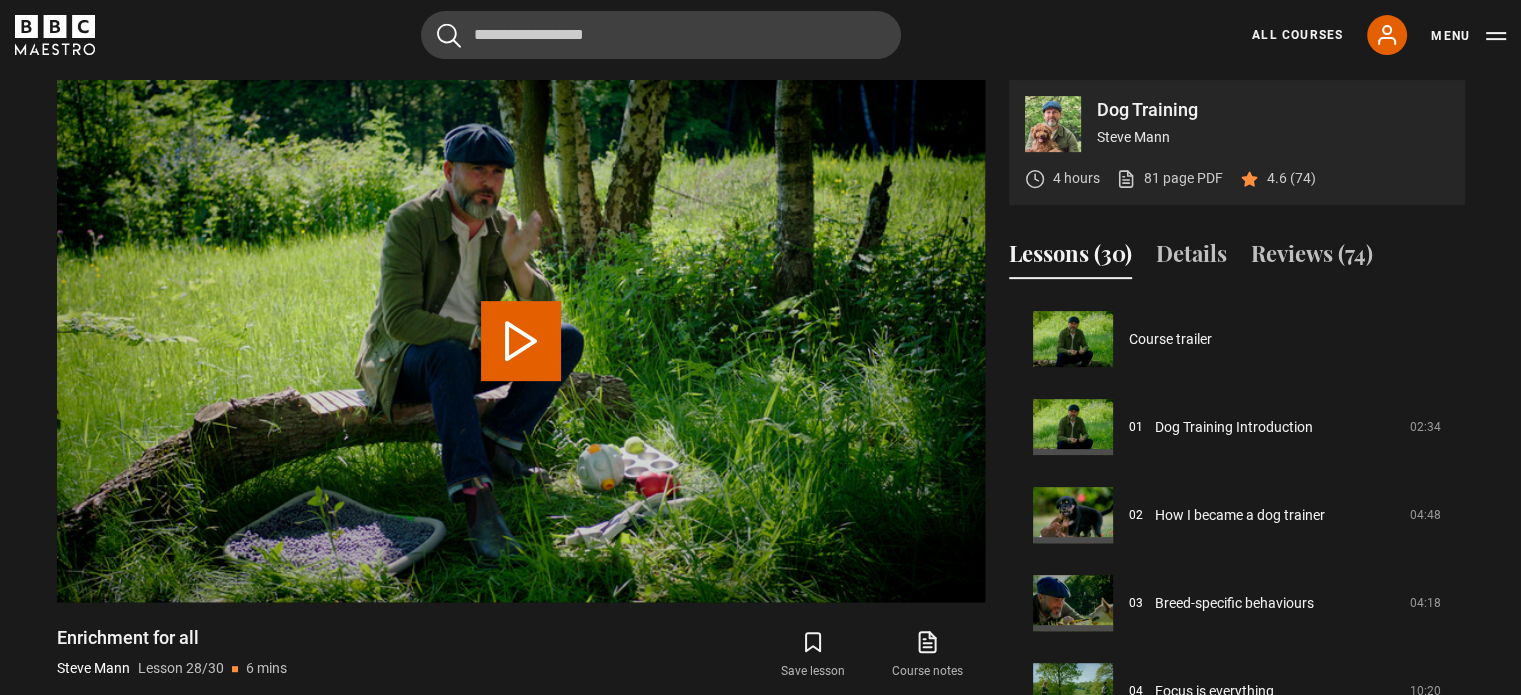 scroll, scrollTop: 880, scrollLeft: 0, axis: vertical 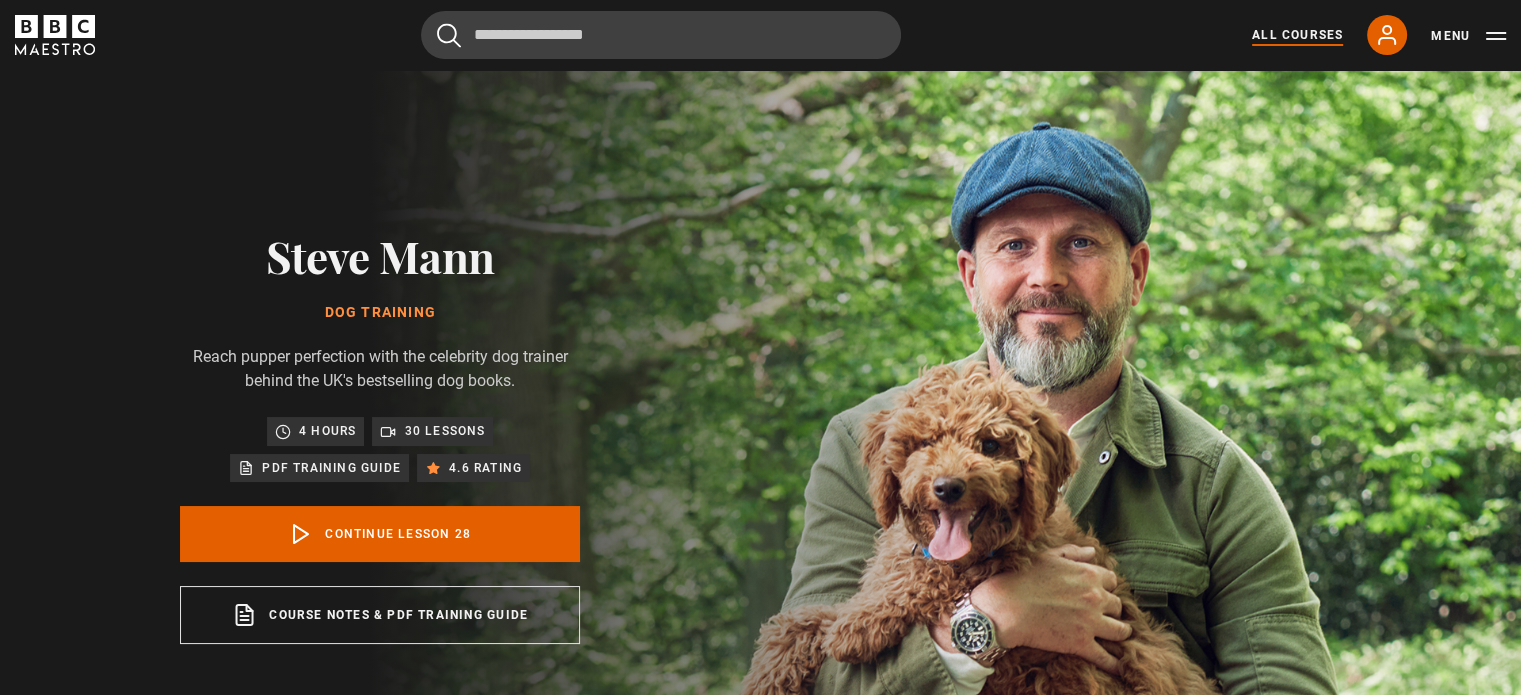 click on "All Courses" at bounding box center [1297, 35] 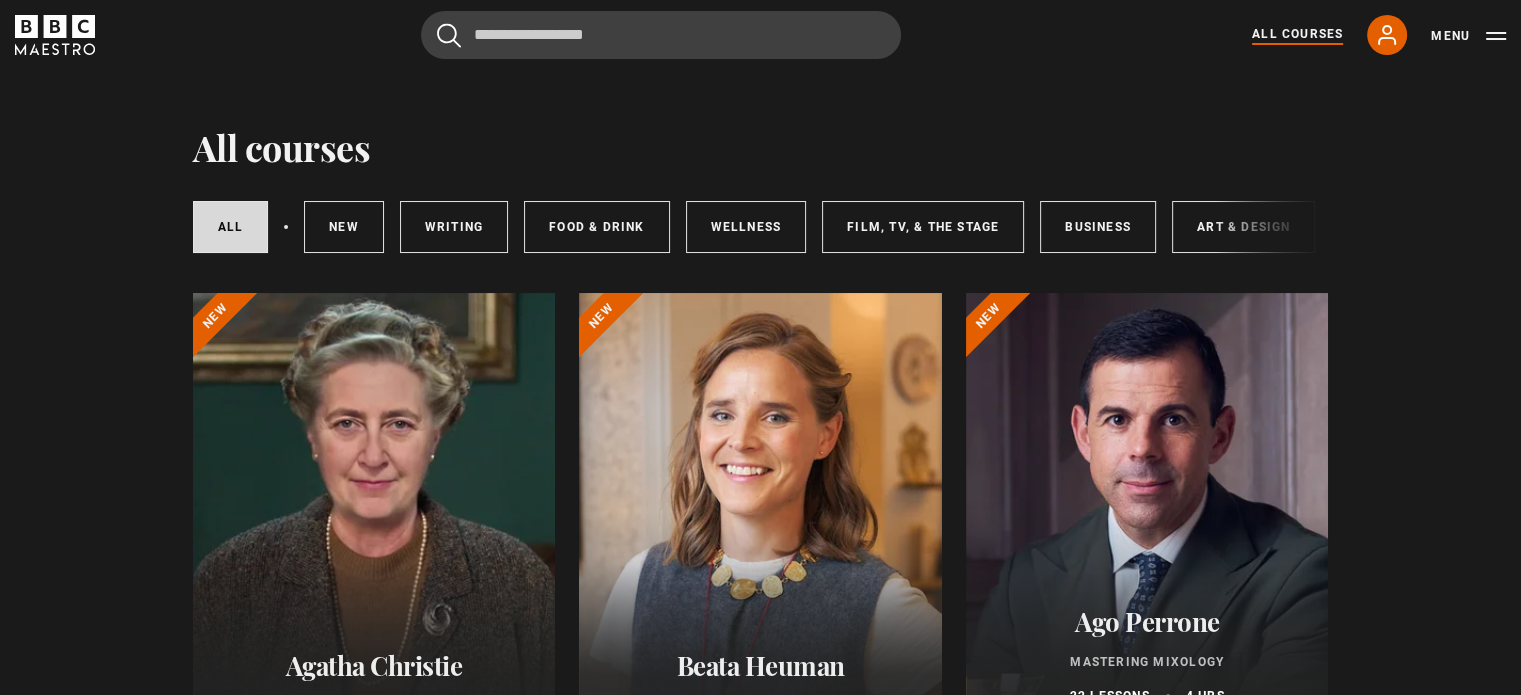 scroll, scrollTop: 0, scrollLeft: 0, axis: both 